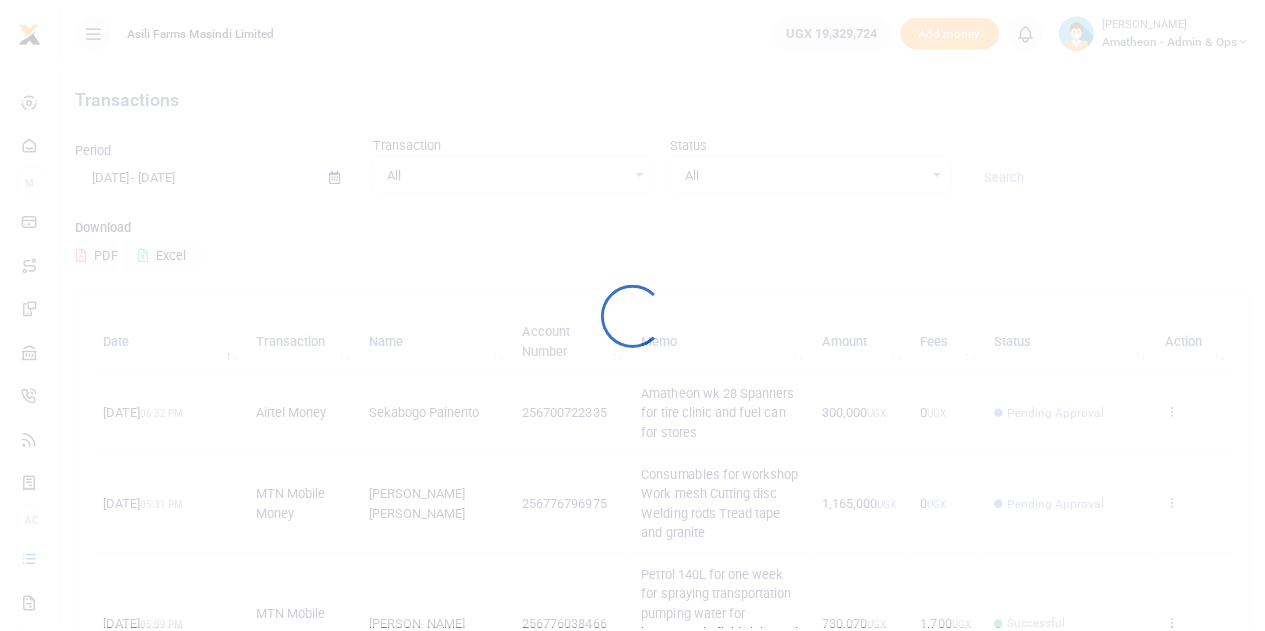 scroll, scrollTop: 0, scrollLeft: 0, axis: both 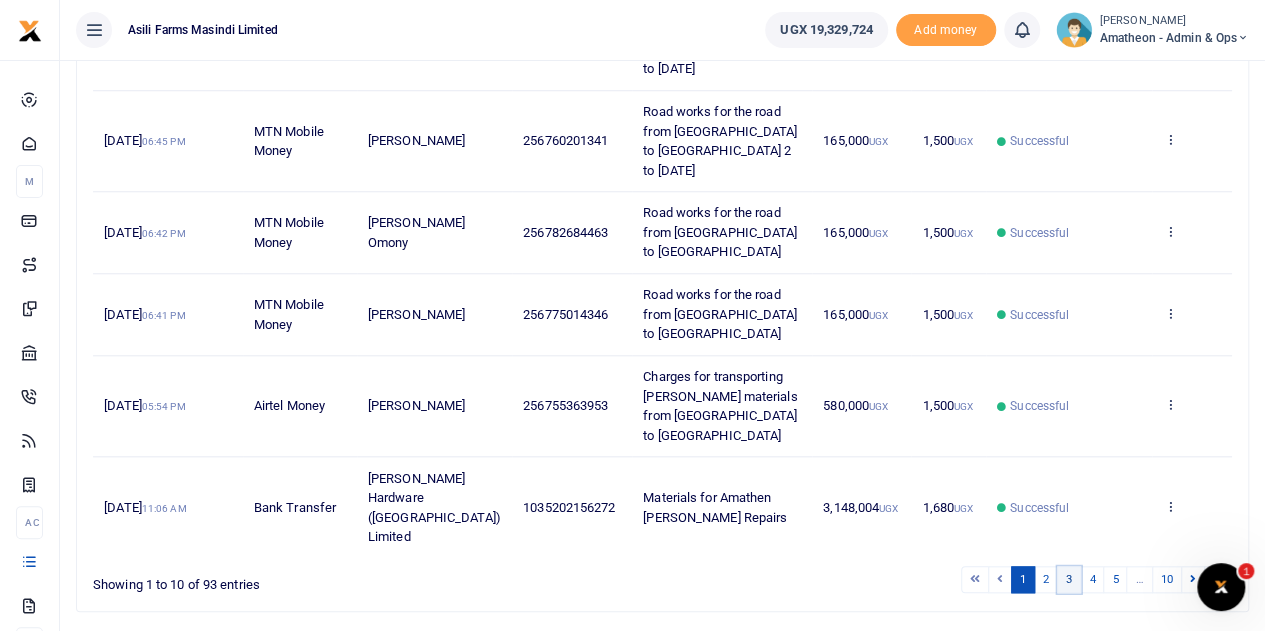 click on "3" at bounding box center (1069, 579) 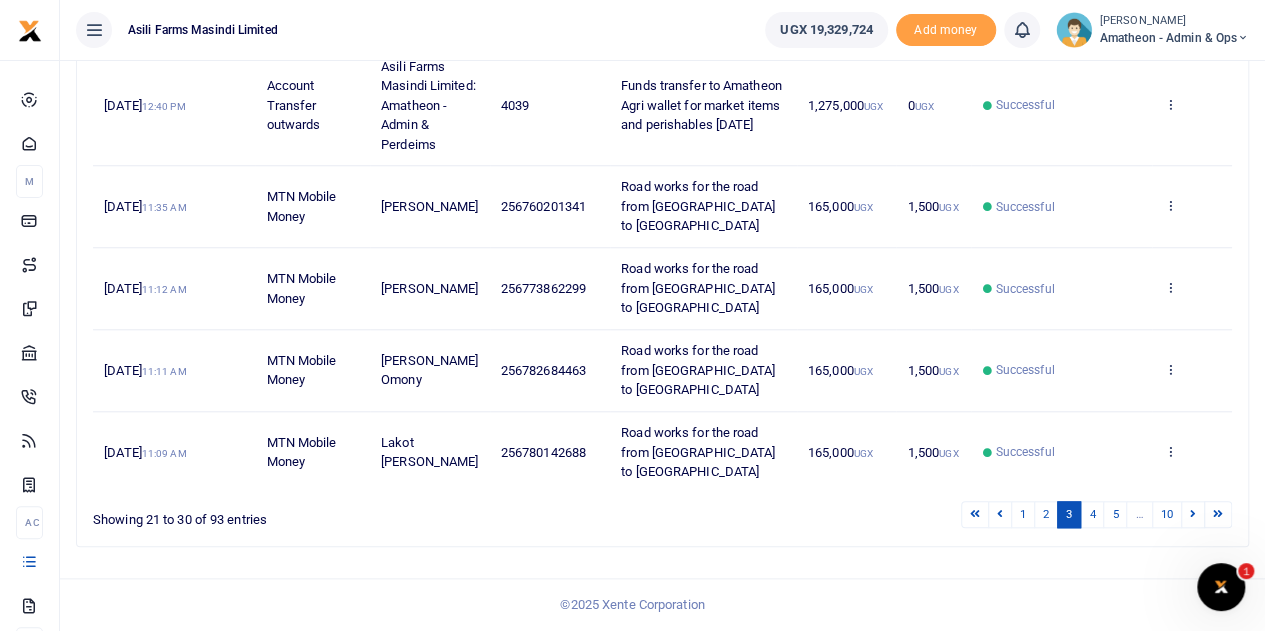 scroll, scrollTop: 848, scrollLeft: 0, axis: vertical 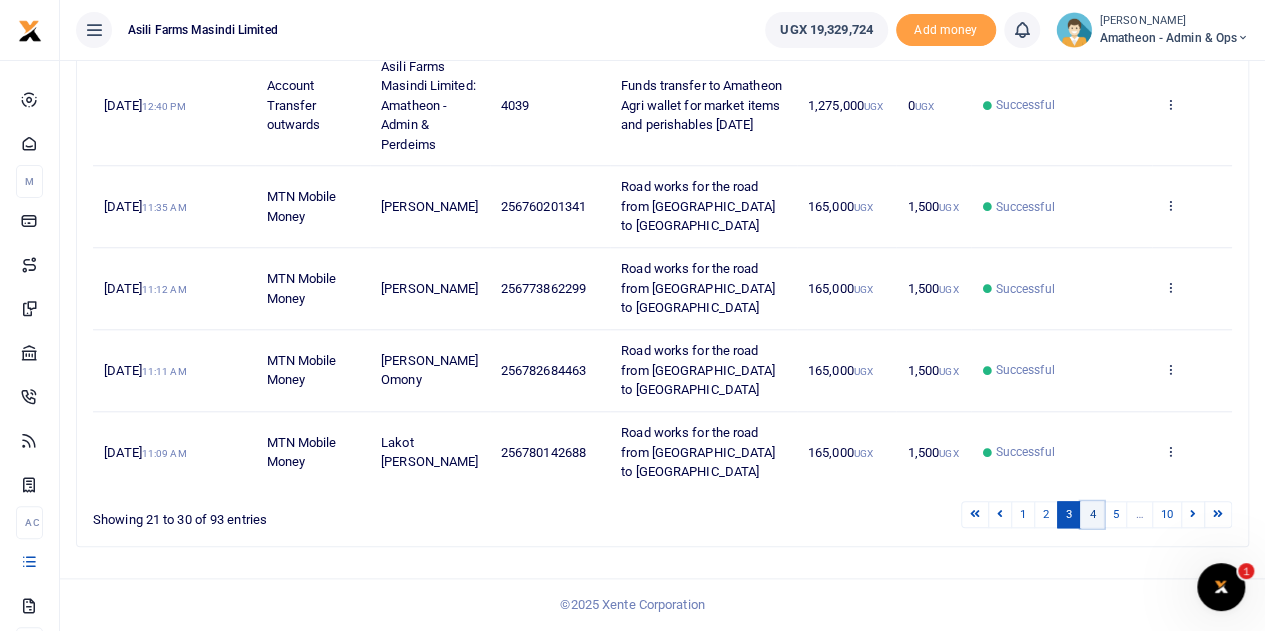 click on "4" at bounding box center (1092, 514) 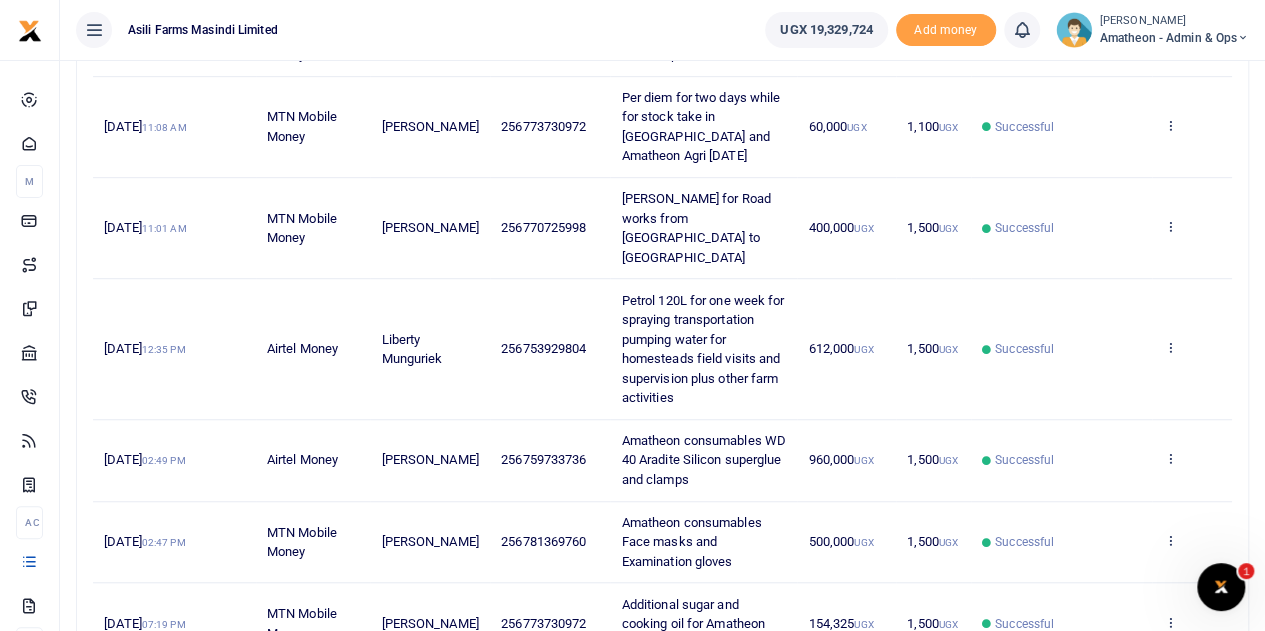 scroll, scrollTop: 531, scrollLeft: 0, axis: vertical 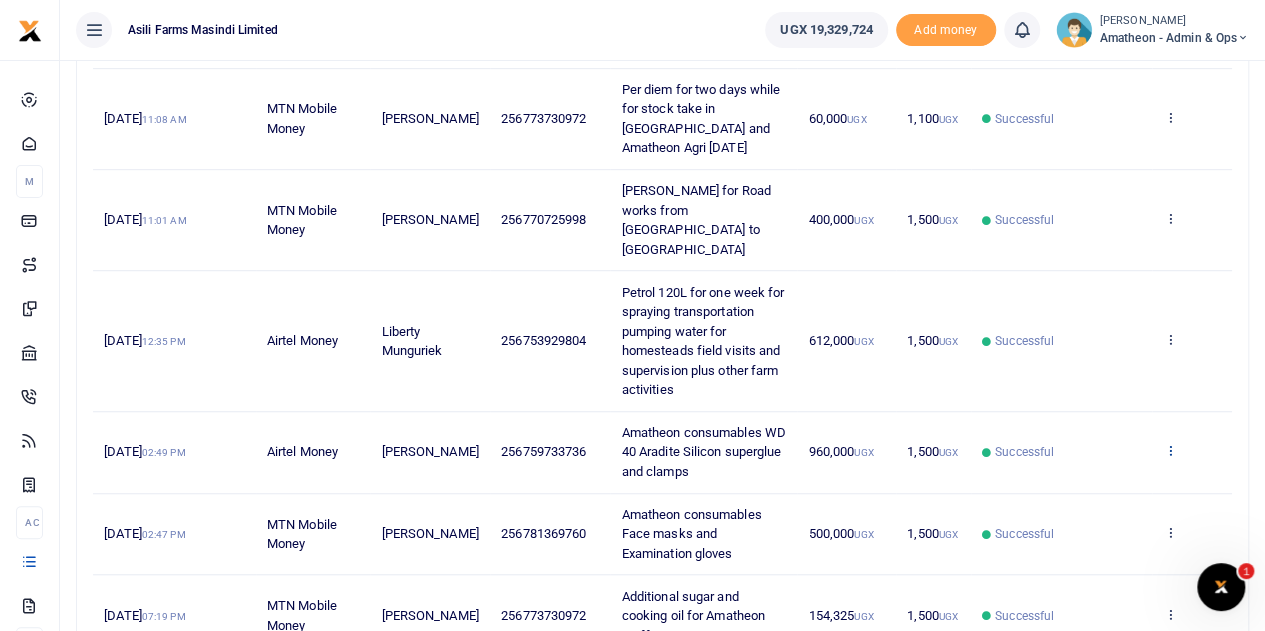 click at bounding box center [1169, 450] 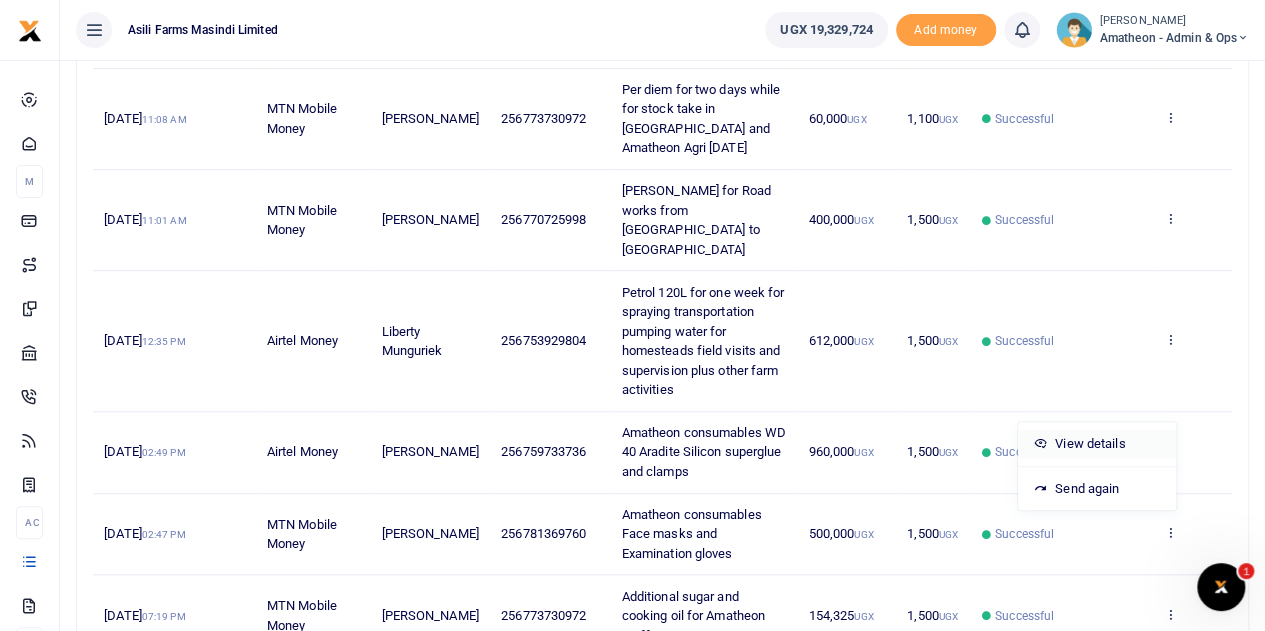 click on "View details" at bounding box center (1097, 444) 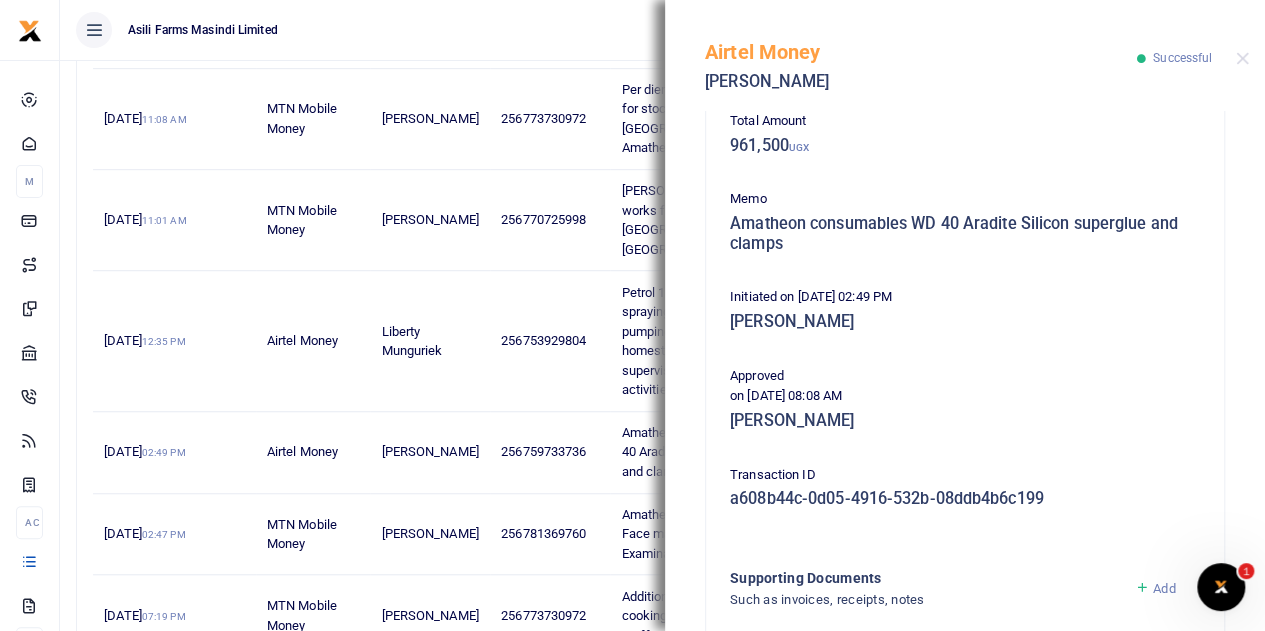 scroll, scrollTop: 535, scrollLeft: 0, axis: vertical 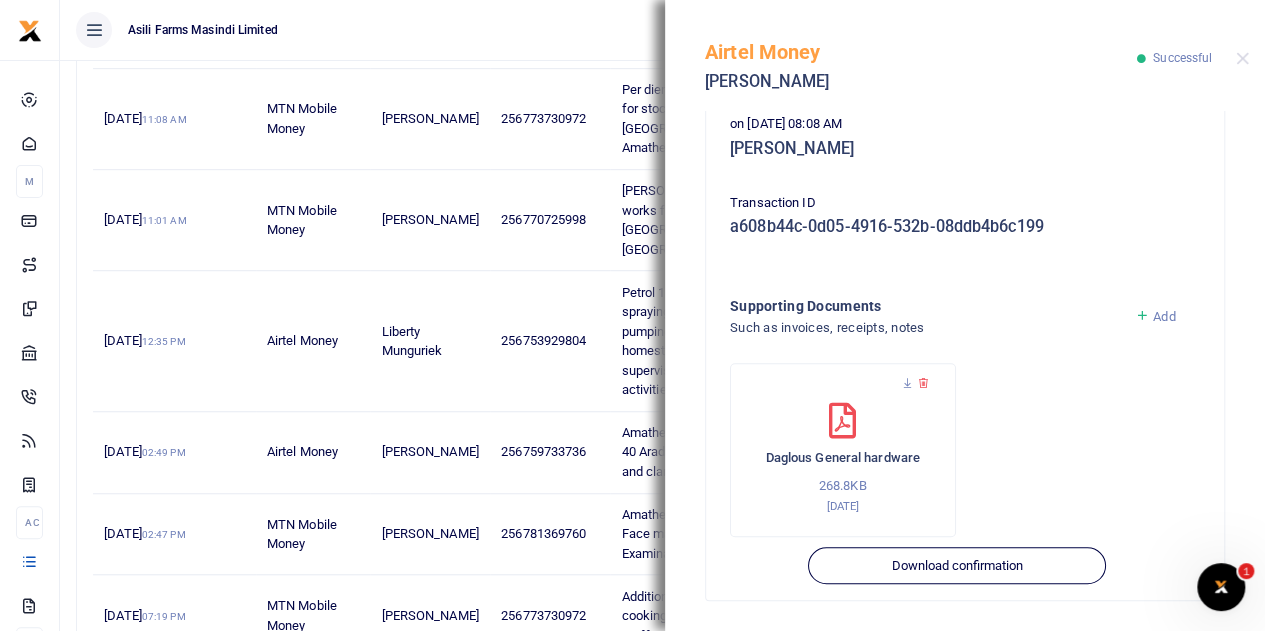 click on "Daglous General hardware
268.8KB
29th Jun 2025" at bounding box center [843, 450] 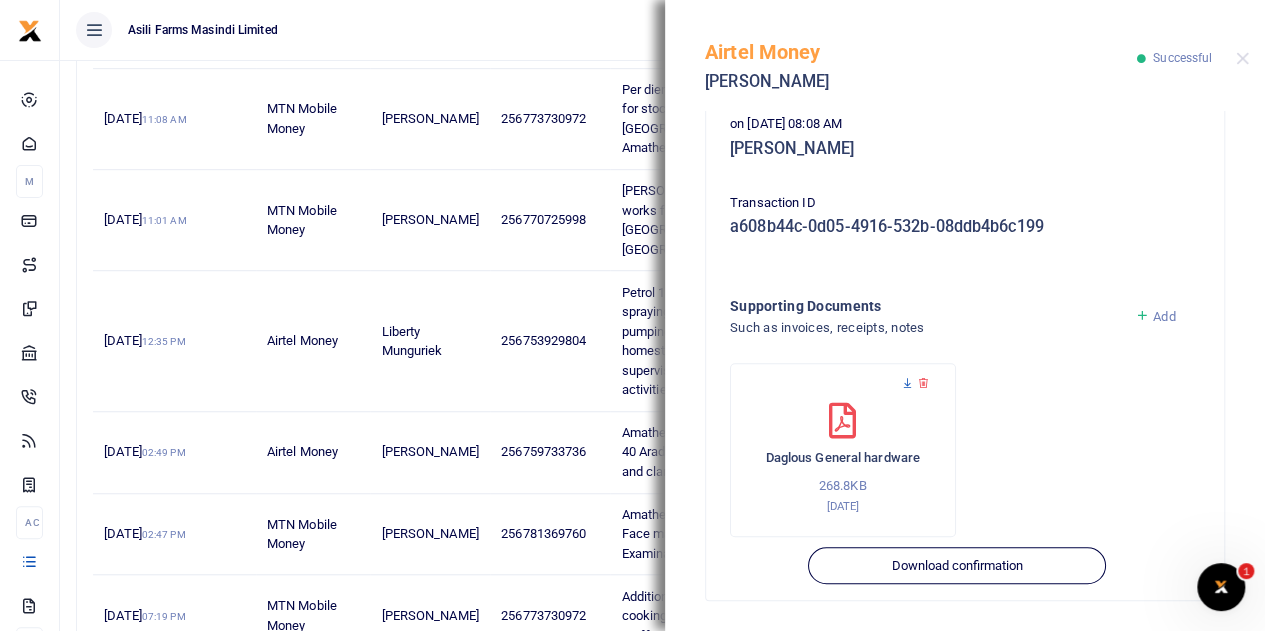 click at bounding box center (907, 383) 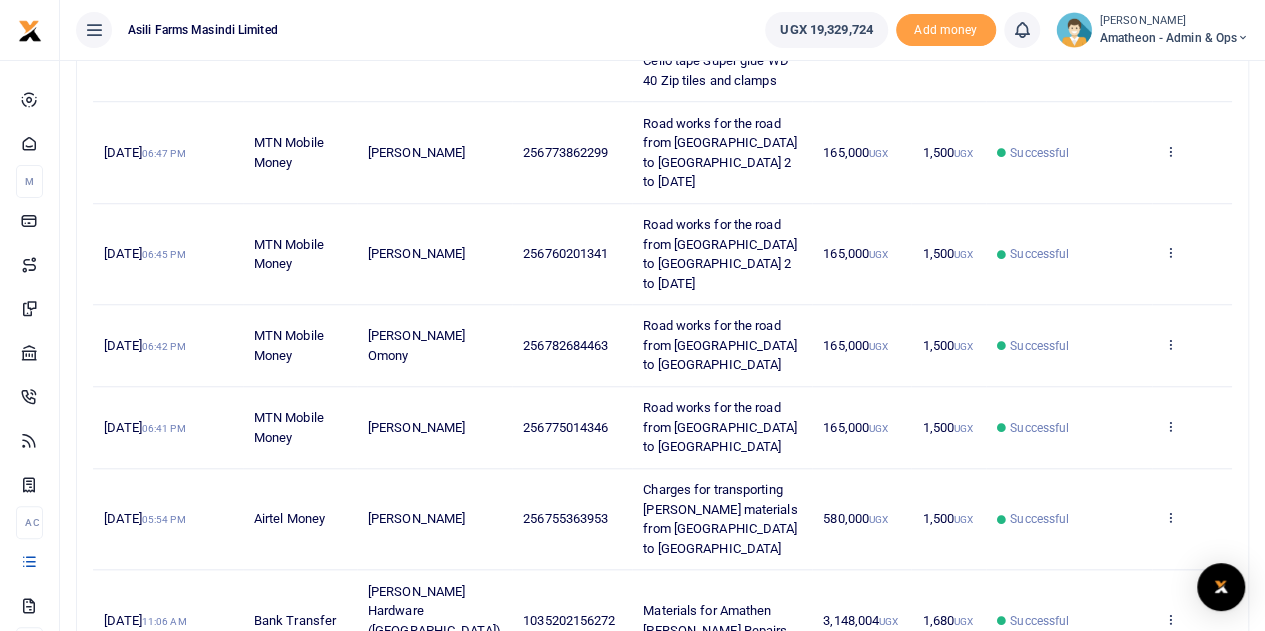 scroll, scrollTop: 809, scrollLeft: 0, axis: vertical 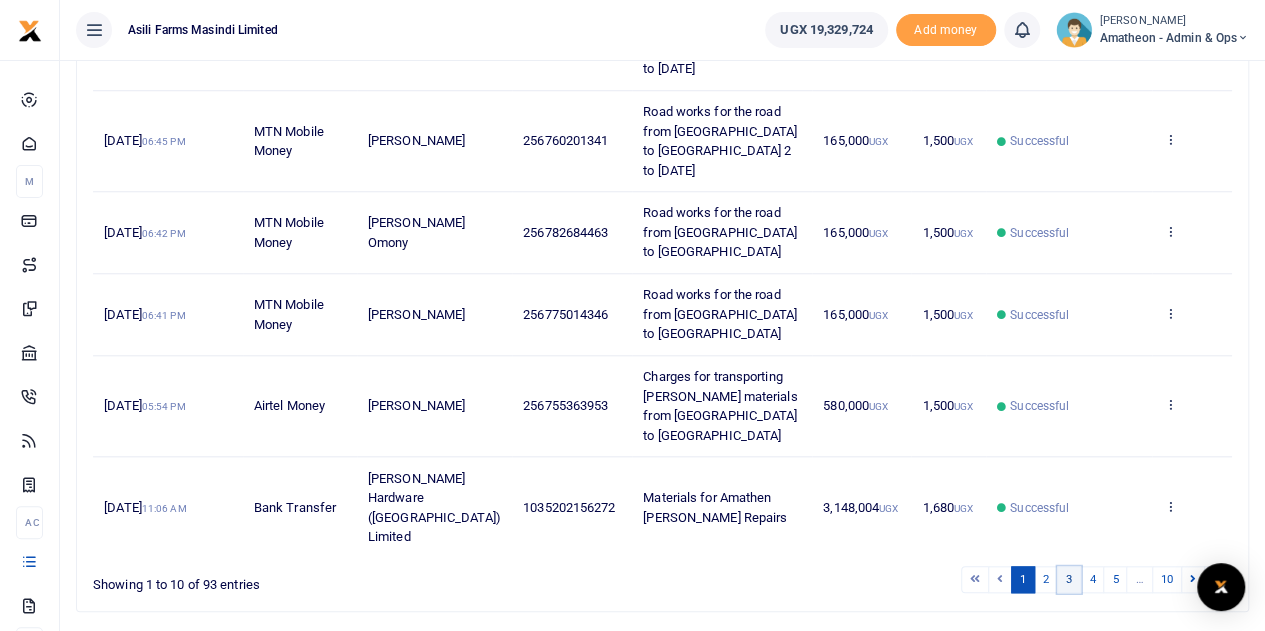 click on "3" at bounding box center [1069, 579] 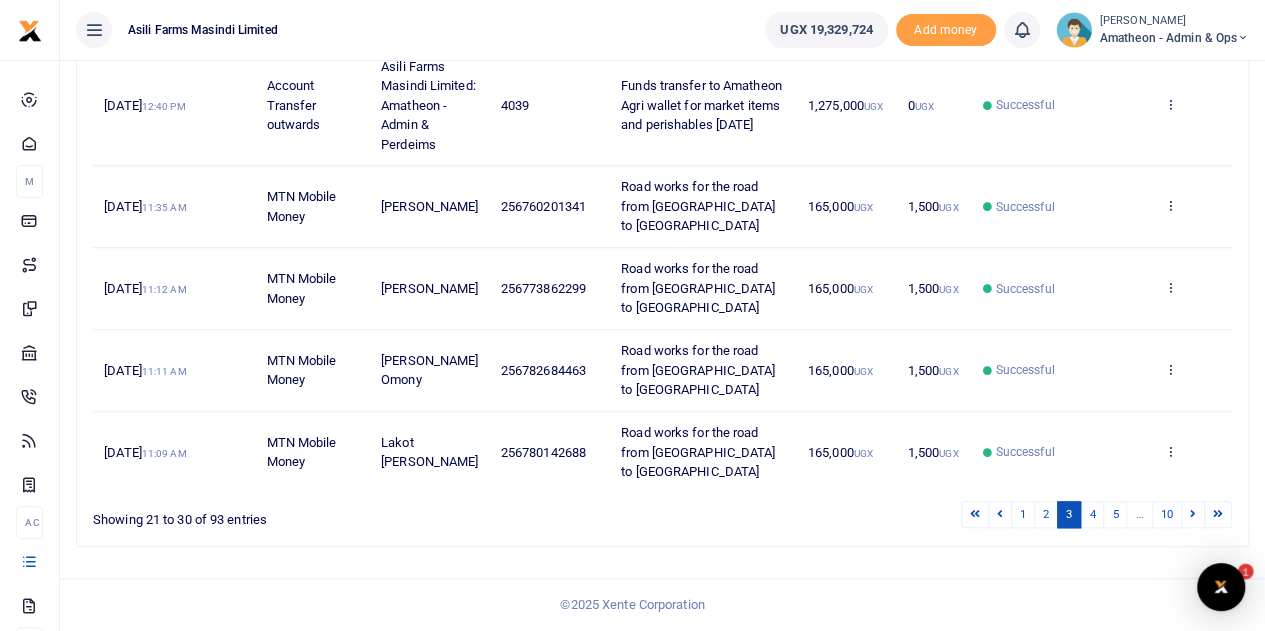 scroll, scrollTop: 0, scrollLeft: 0, axis: both 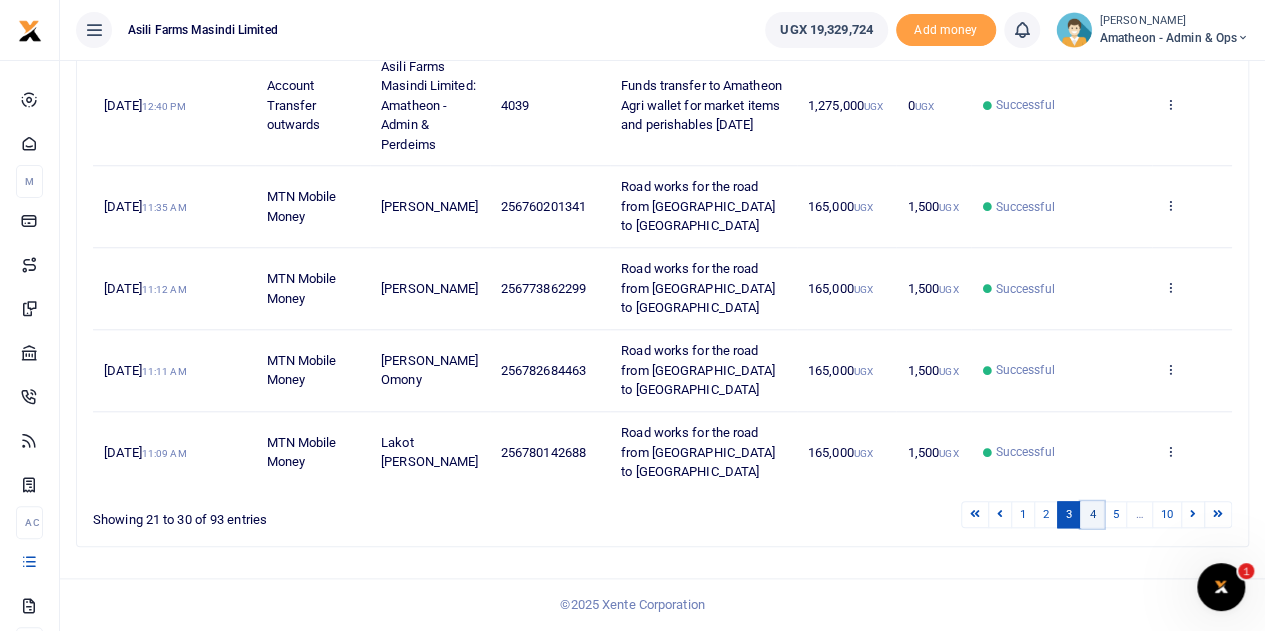 click on "4" at bounding box center (1092, 514) 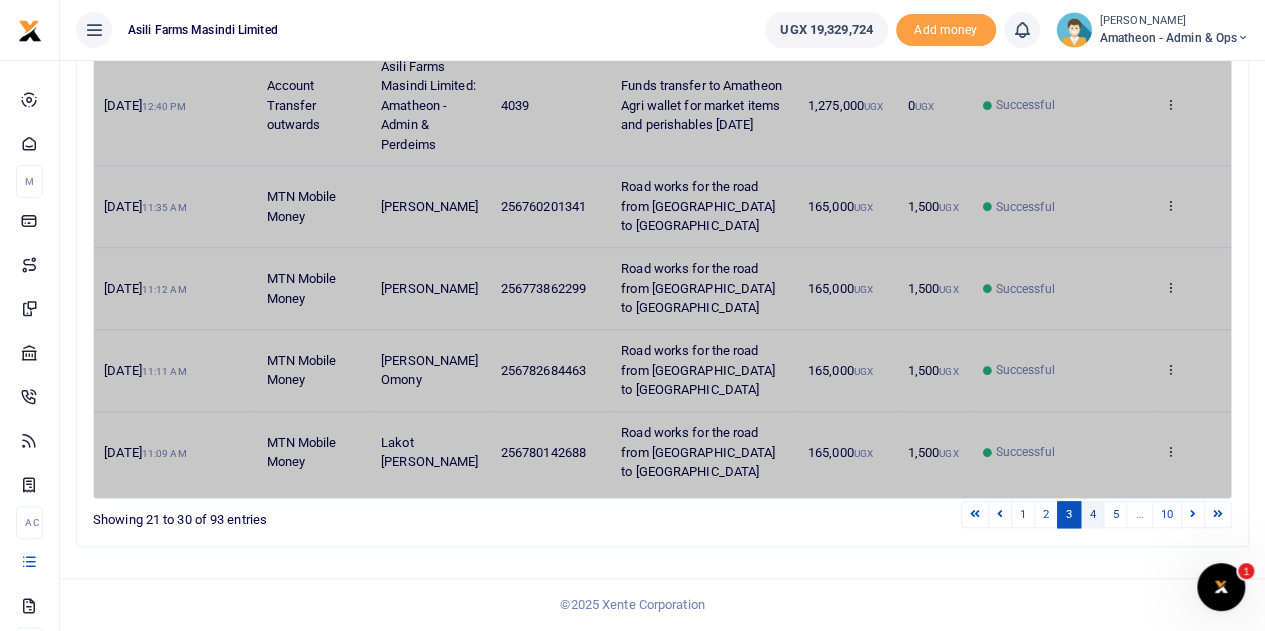 scroll, scrollTop: 731, scrollLeft: 0, axis: vertical 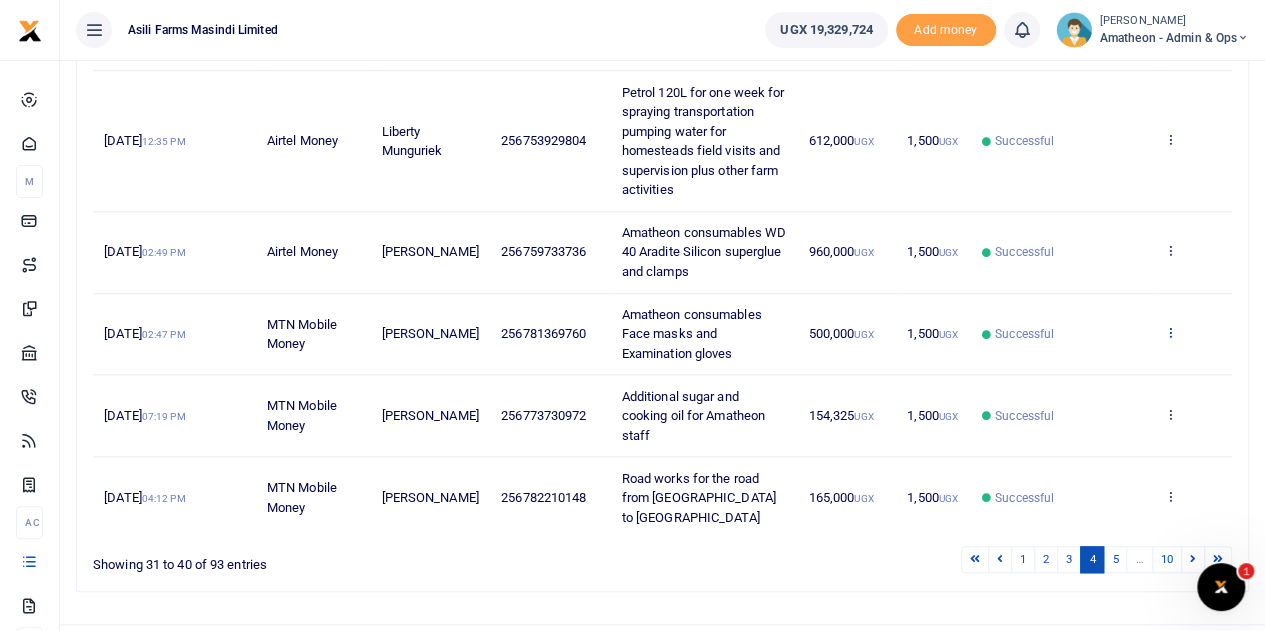 click at bounding box center [1169, 332] 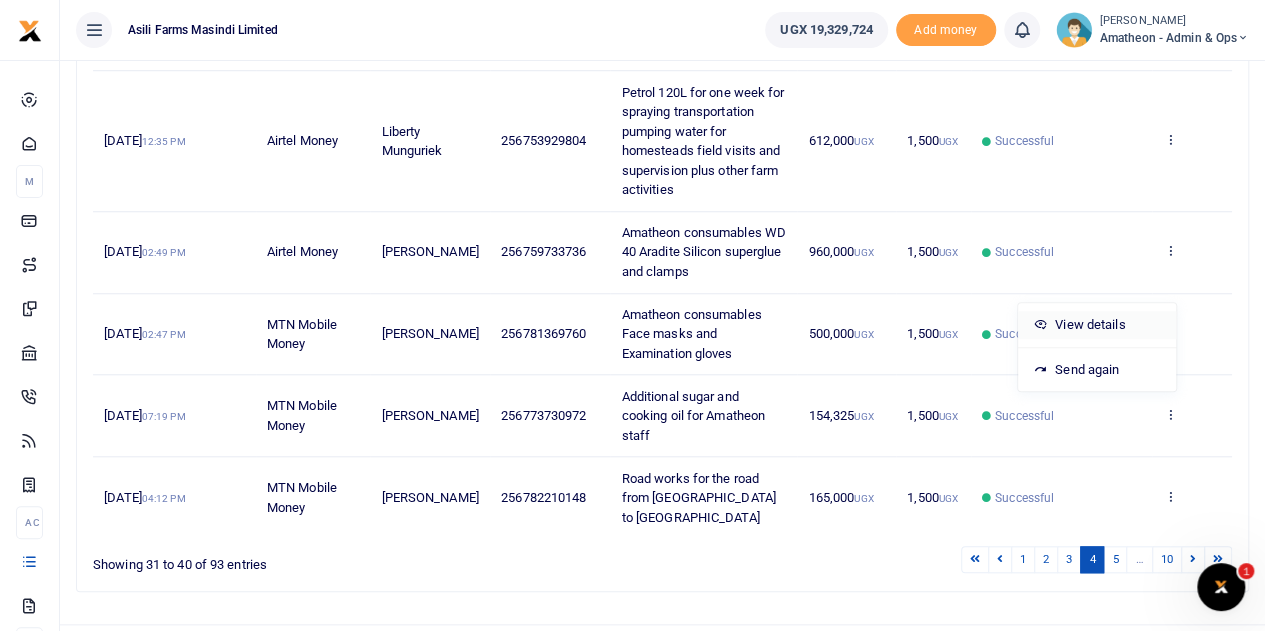 click on "View details" at bounding box center [1097, 325] 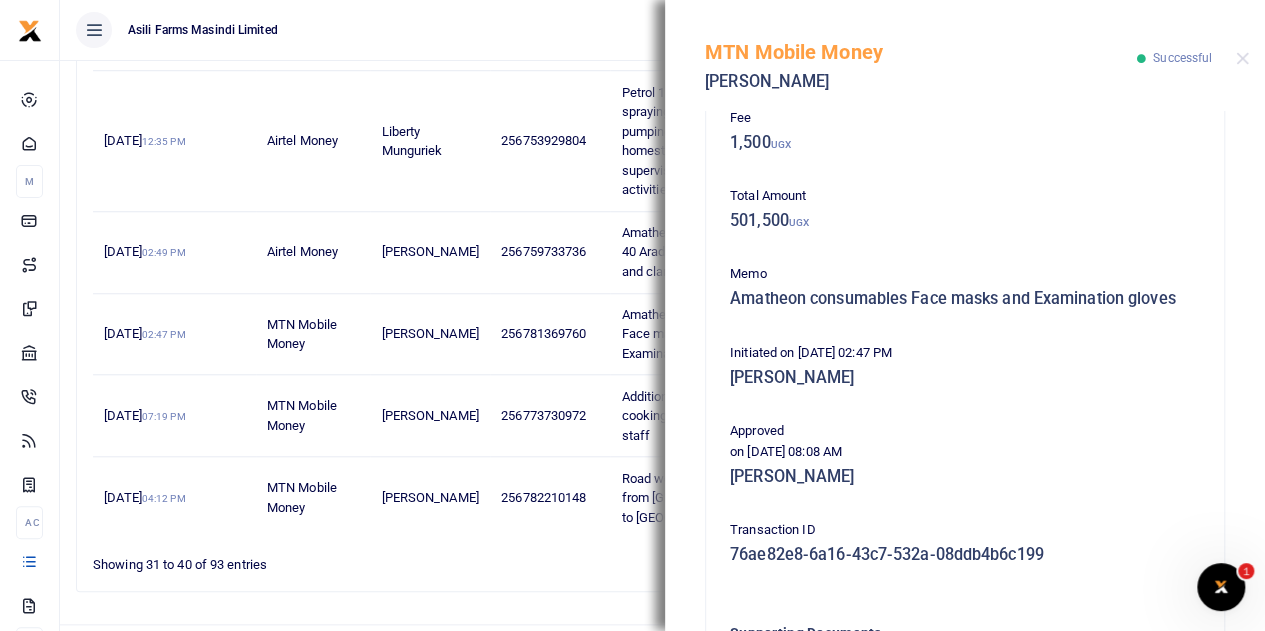 scroll, scrollTop: 516, scrollLeft: 0, axis: vertical 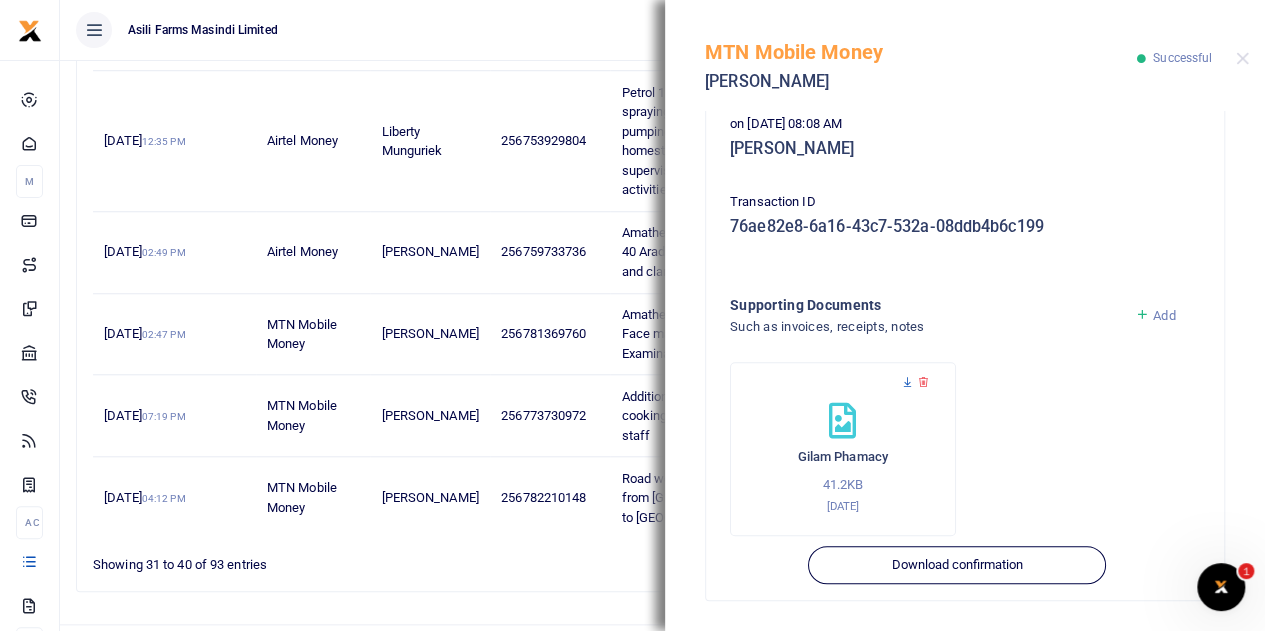 click at bounding box center (907, 382) 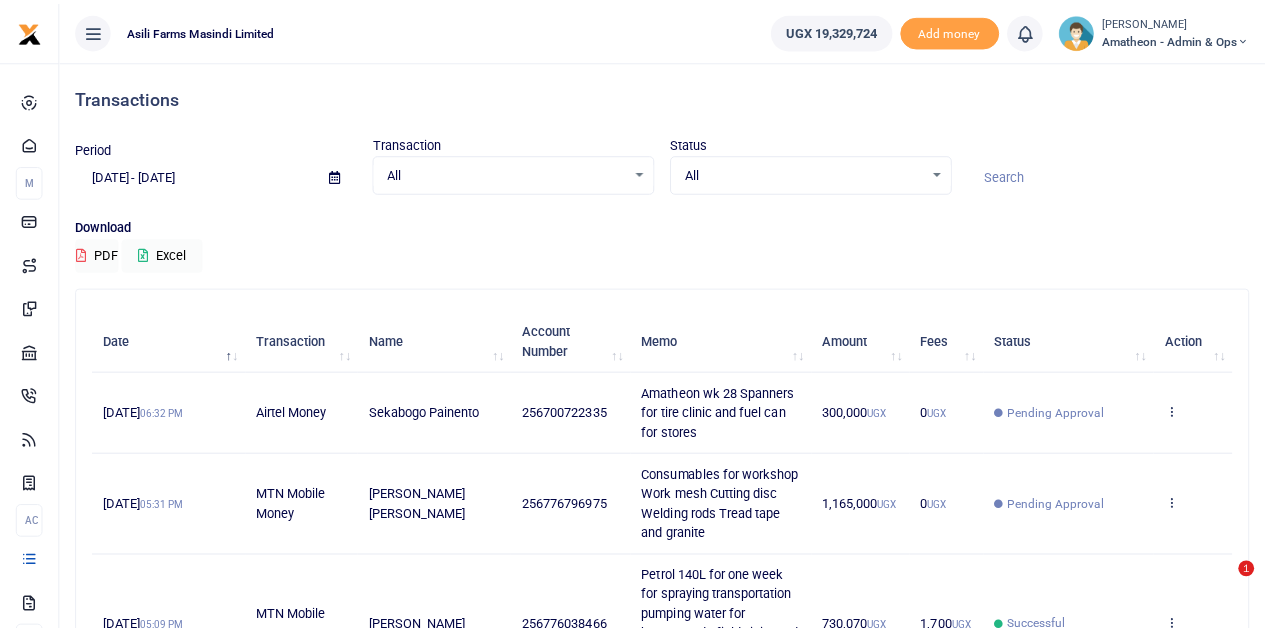 scroll, scrollTop: 0, scrollLeft: 0, axis: both 